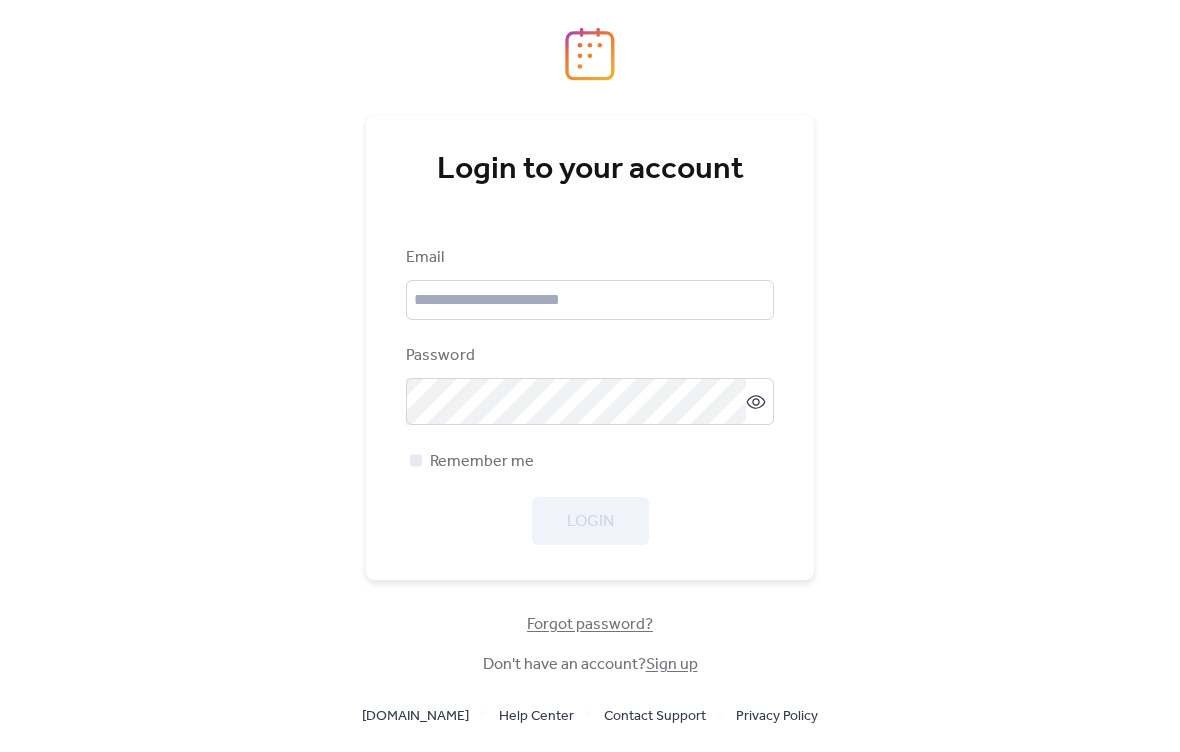 scroll, scrollTop: 0, scrollLeft: 0, axis: both 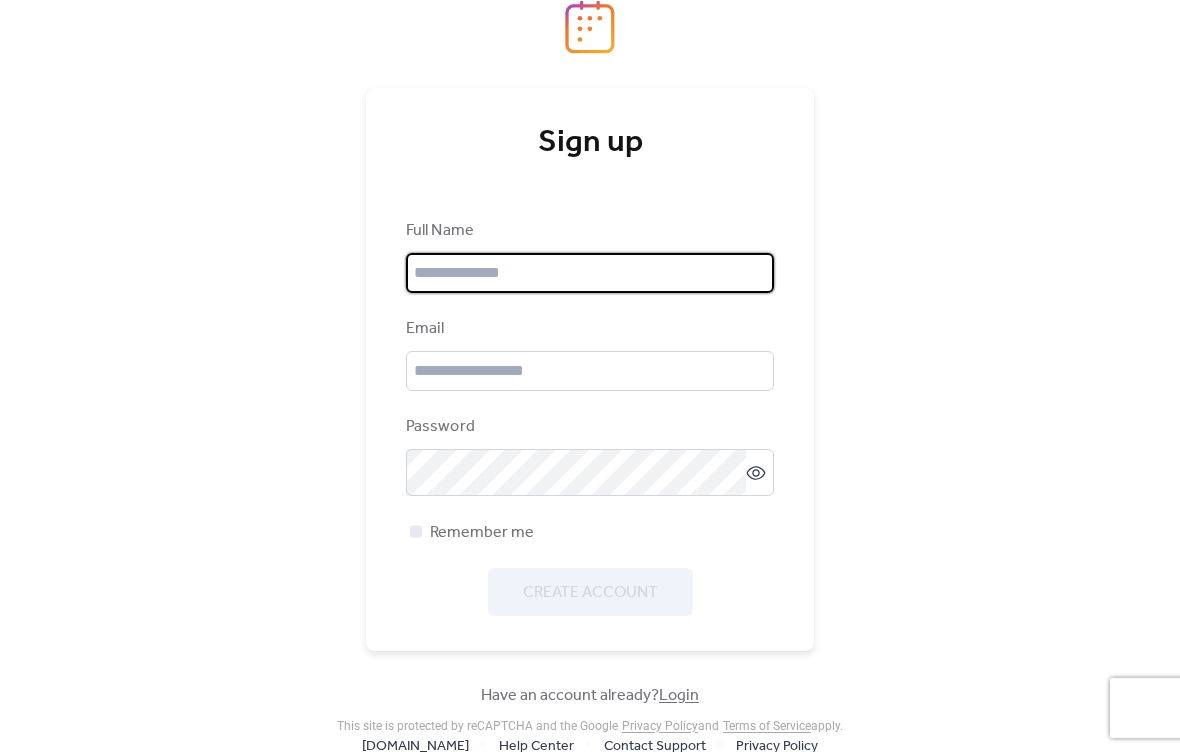 click at bounding box center [590, 273] 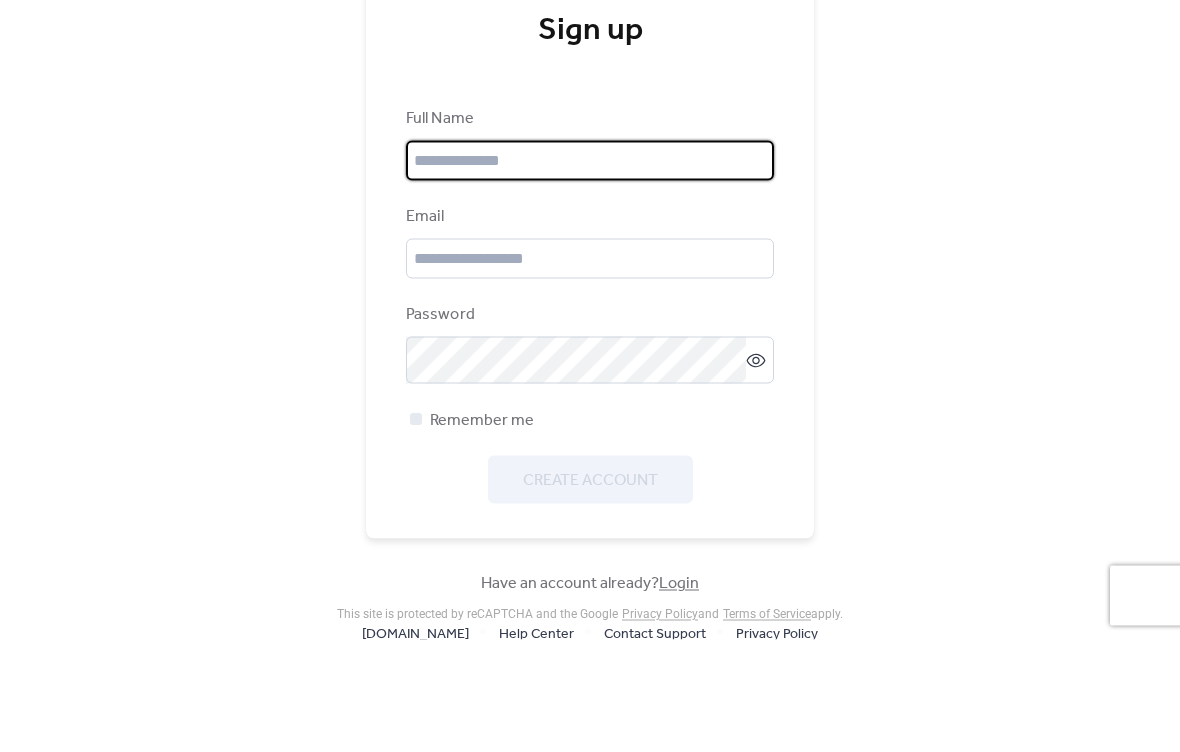 type on "**********" 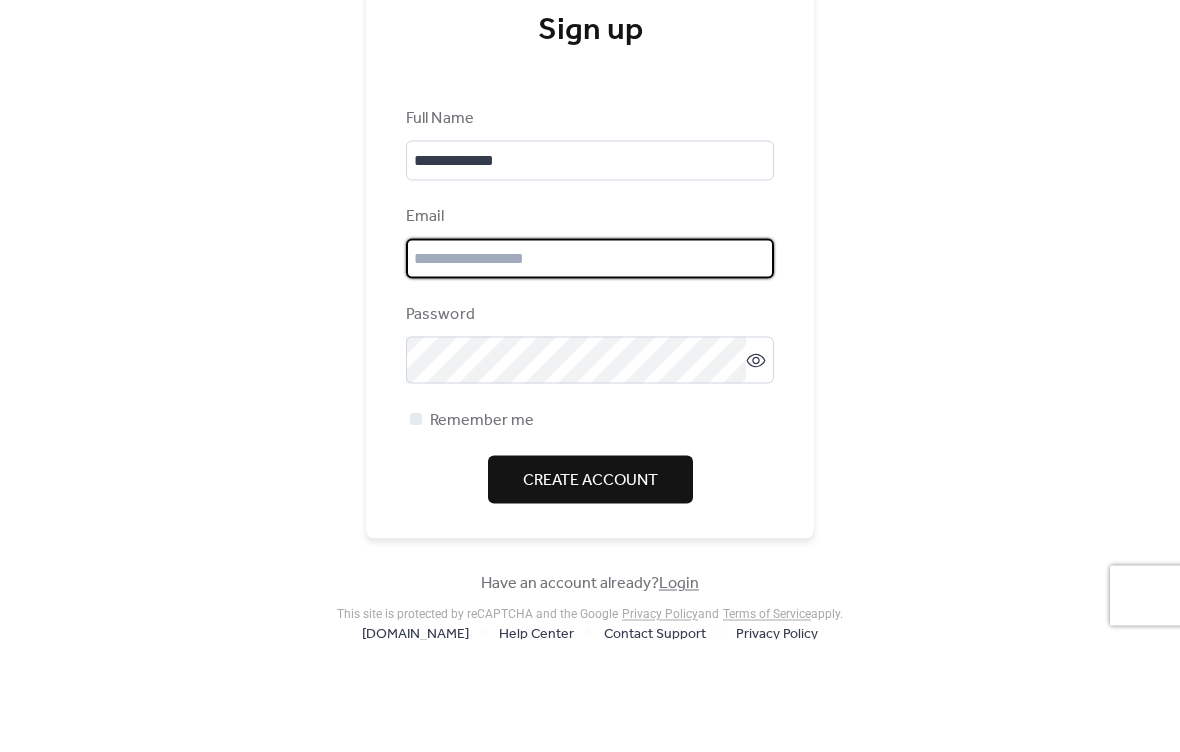 type on "**********" 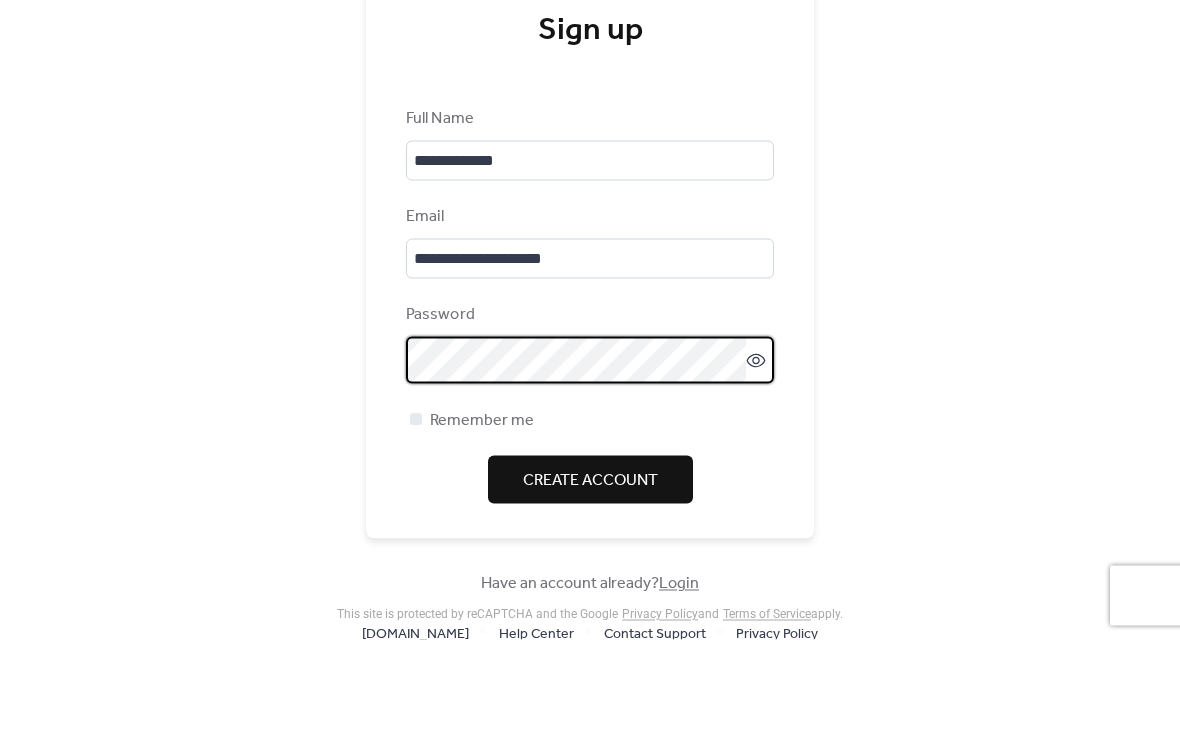 click on "**********" at bounding box center (590, 417) 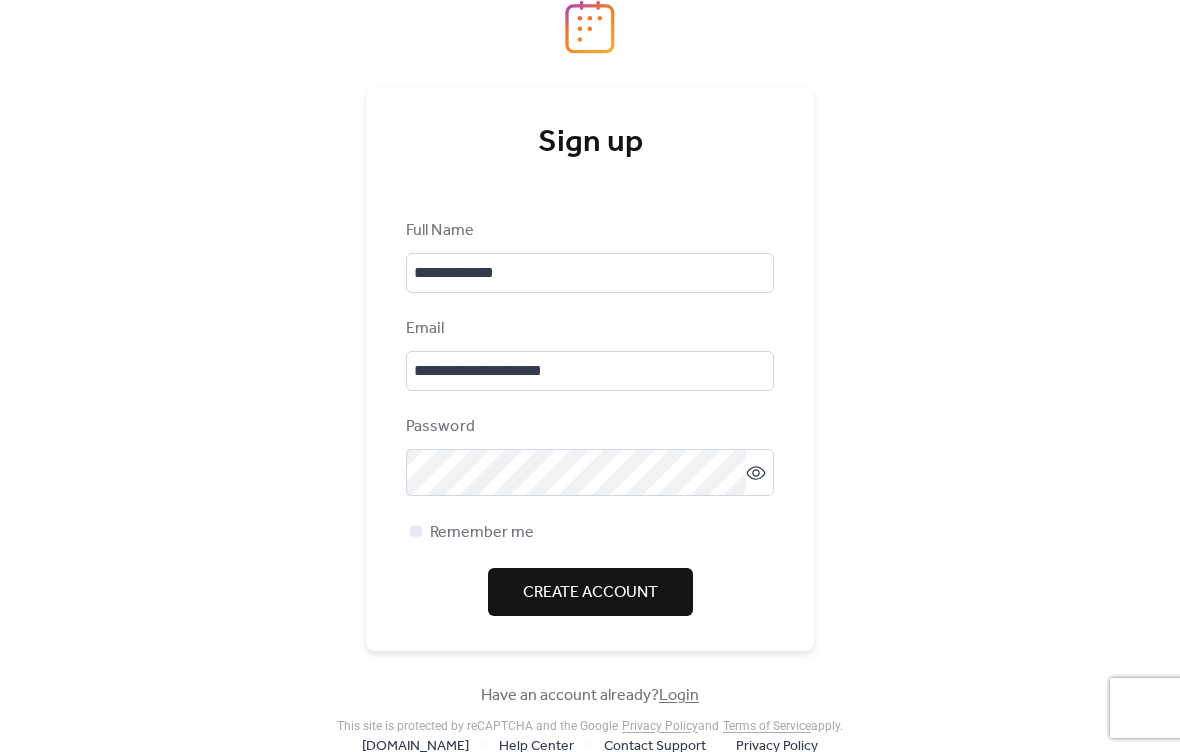 click on "Password" at bounding box center (590, 455) 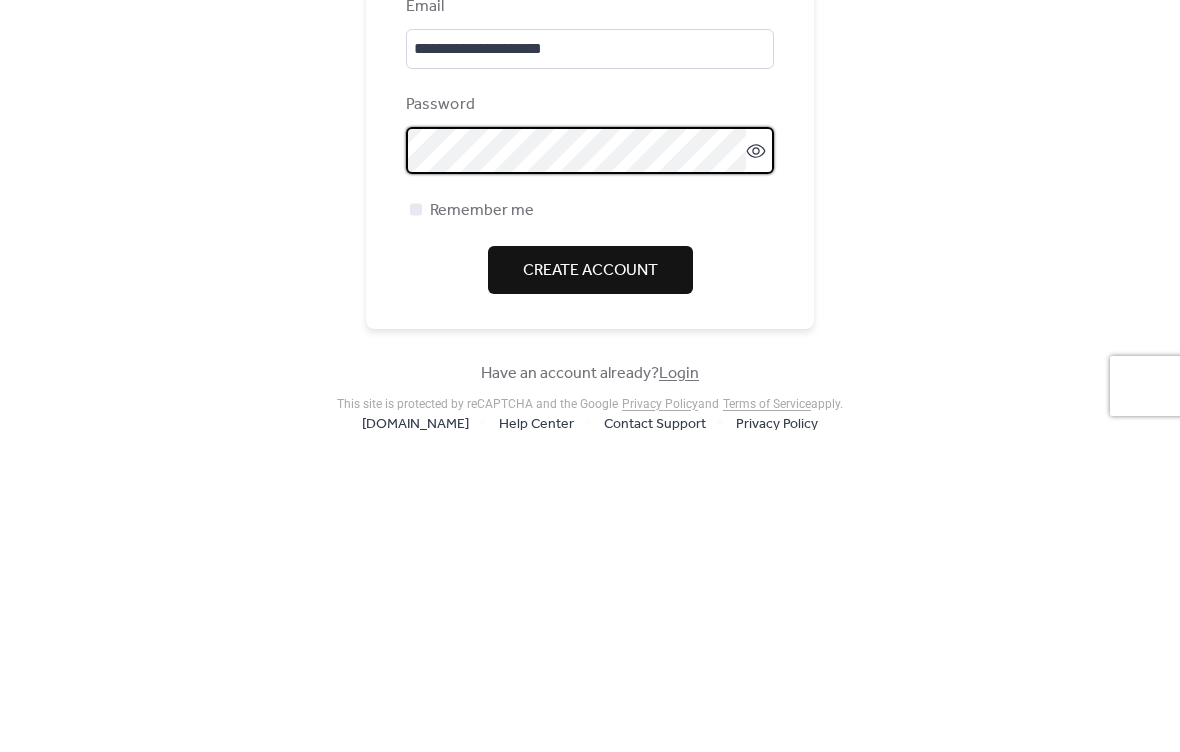 click on "Create Account" at bounding box center [590, 592] 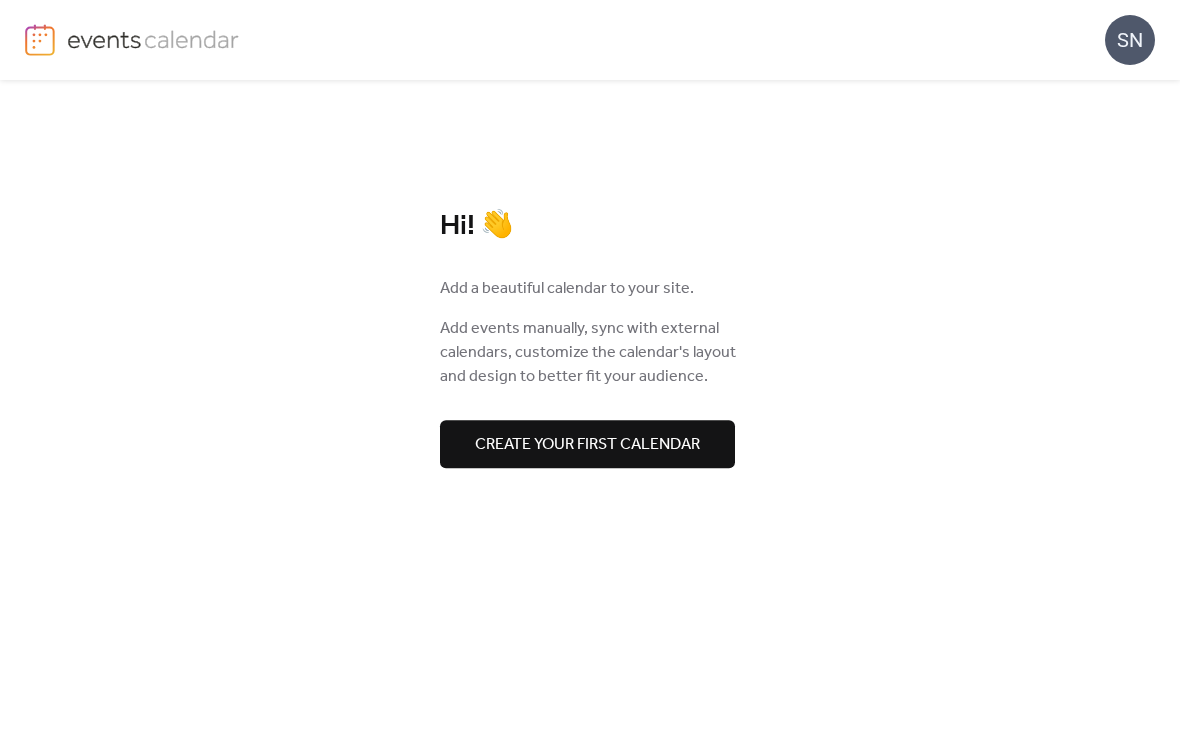 scroll, scrollTop: 0, scrollLeft: 0, axis: both 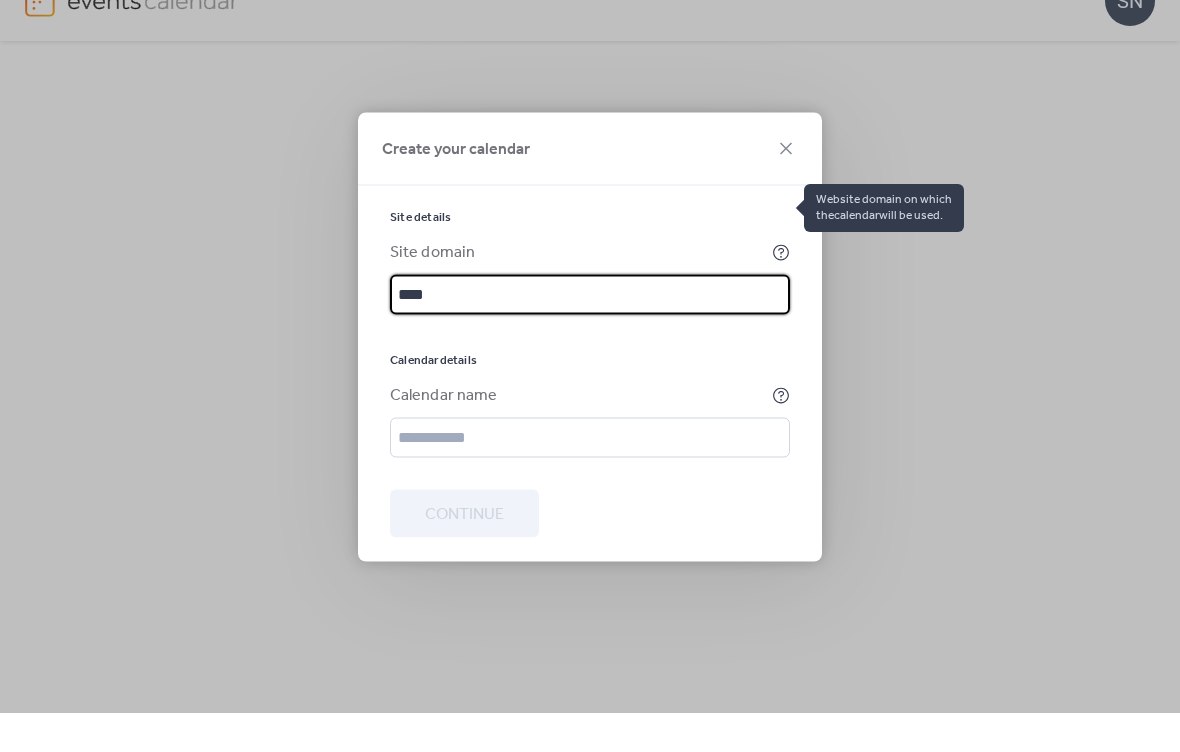 type on "*****" 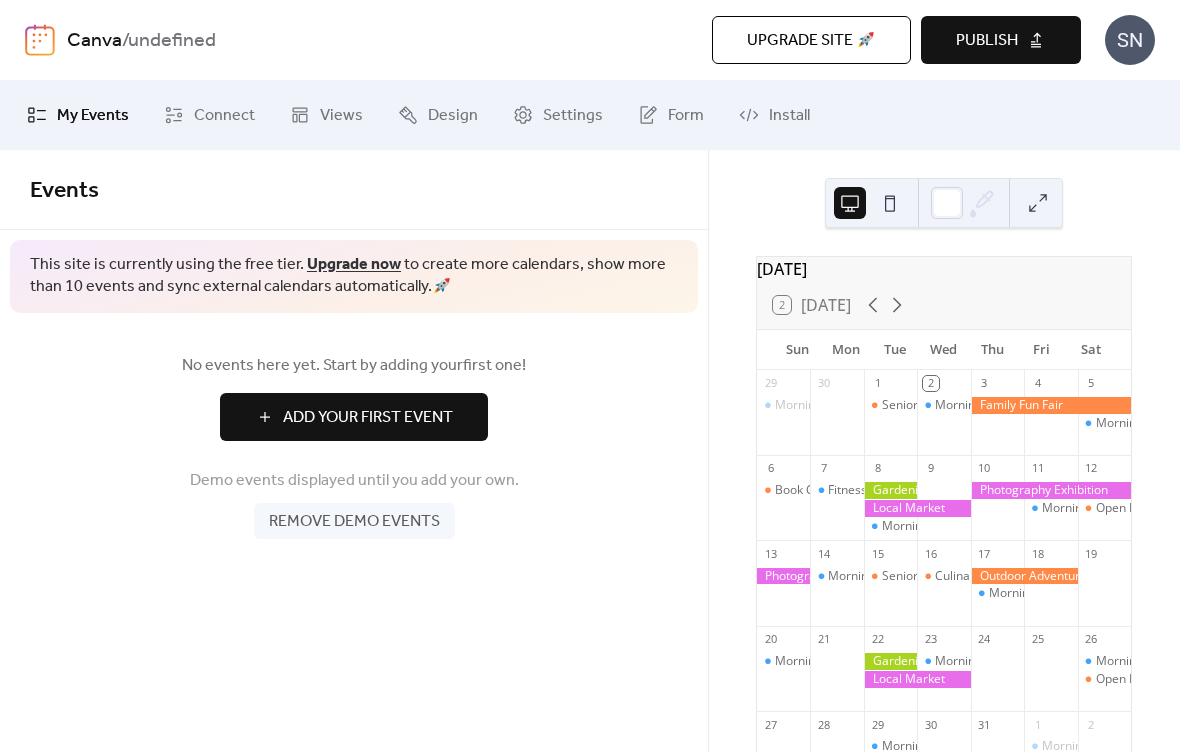 scroll, scrollTop: 0, scrollLeft: 0, axis: both 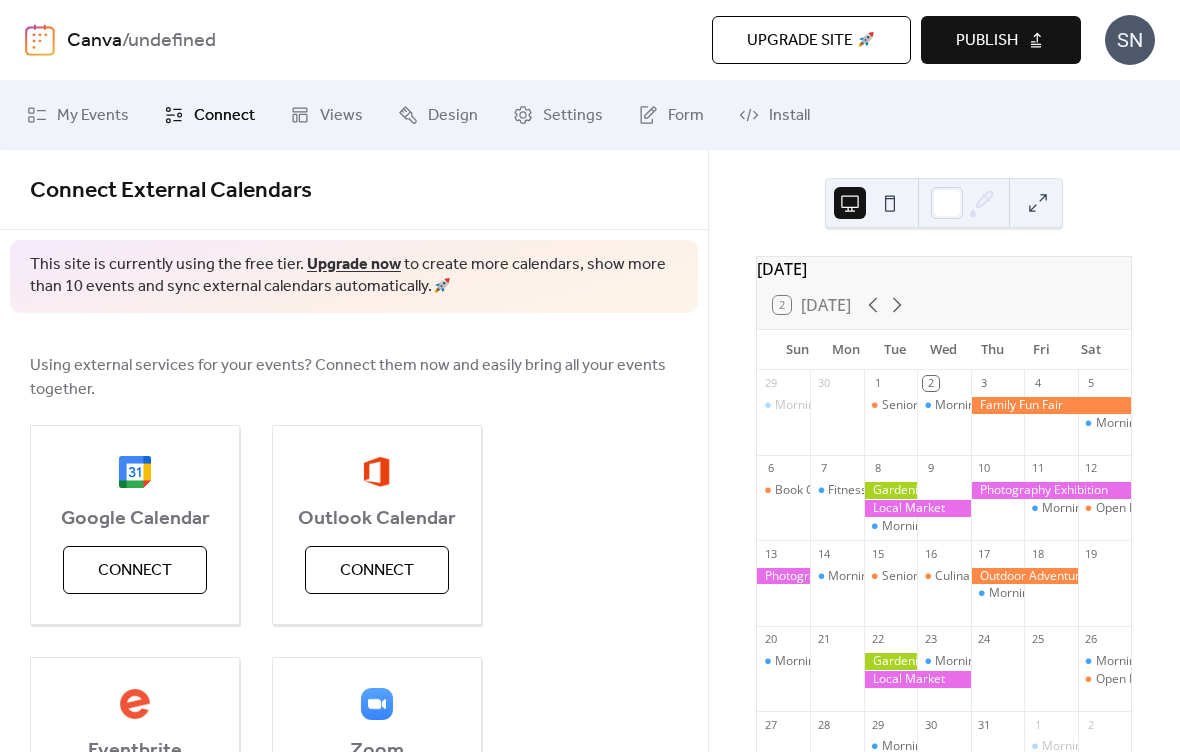 click on "July 2025 2 Today Sun Mon Tue Wed Thu Fri Sat 29 Morning Yoga Bliss 30 1 Seniors' Social Tea 2 Morning Yoga Bliss 3 4 5 Morning Yoga Bliss 6 Book Club Gathering 7 Fitness Bootcamp 8 Morning Yoga Bliss 9 10 11 Morning Yoga Bliss 12 Open Mic Night 13 14 Morning Yoga Bliss 15 Seniors' Social Tea 16 Culinary Cooking Class 17 Morning Yoga Bliss 18 19 20 Morning Yoga Bliss 21 22 23 Morning Yoga Bliss 24 25 26 Morning Yoga Bliss Open Mic Night 27 28 29 Morning Yoga Bliss Seniors' Social Tea 30 31 1 Morning Yoga Bliss 2 3 Book Club Gathering 4 Fitness Bootcamp Morning Yoga Bliss 5 6 7 Morning Yoga Bliss 8 9 Open Mic Night Powered by   EventsCalendar.co" at bounding box center (944, 451) 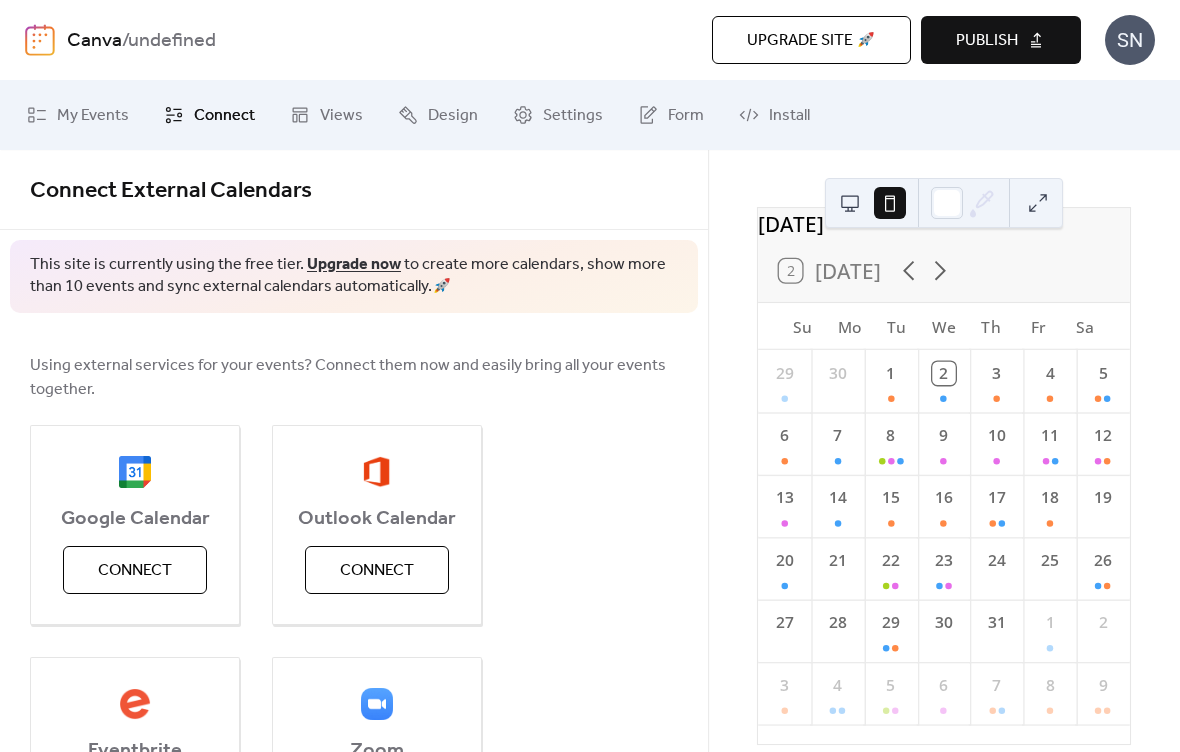 click at bounding box center [850, 203] 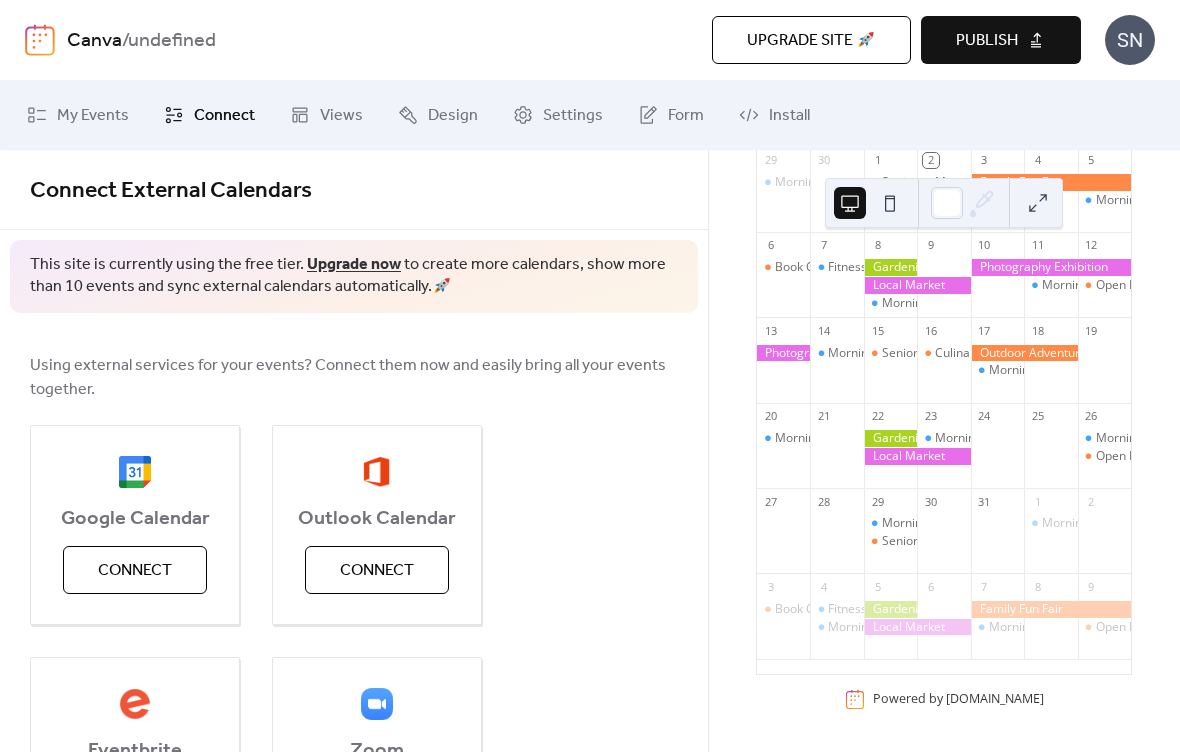 click at bounding box center [1038, 203] 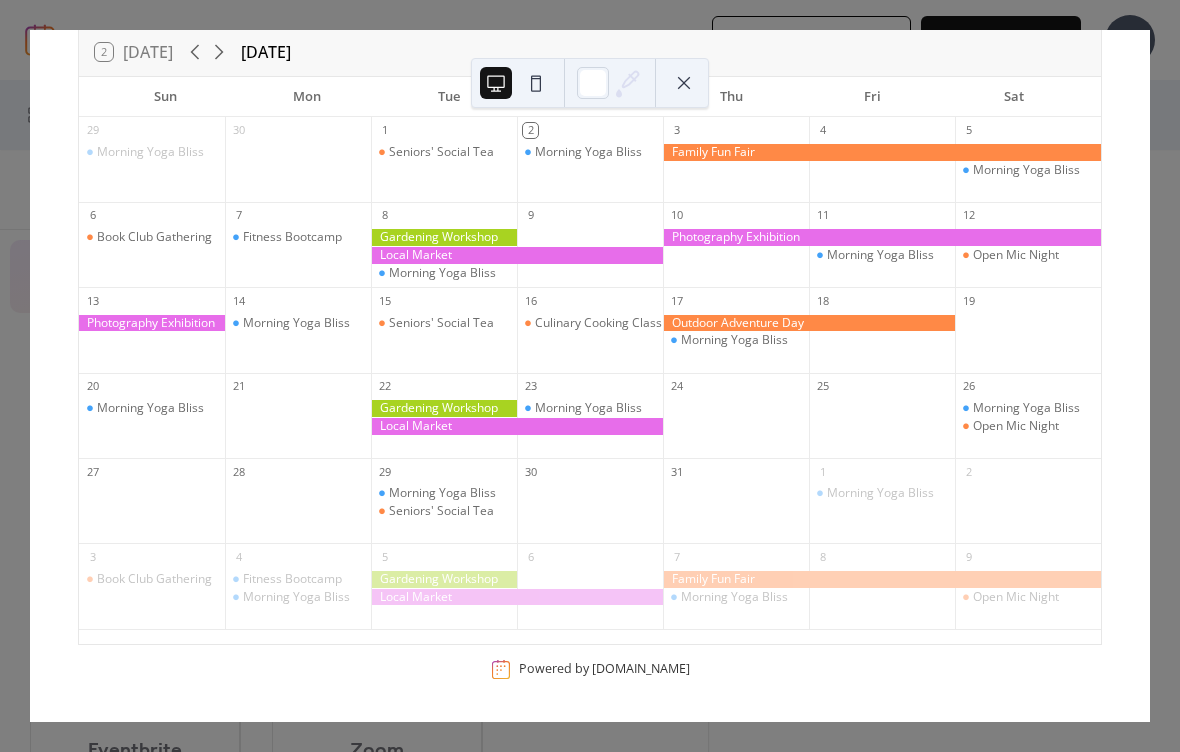 scroll, scrollTop: 108, scrollLeft: 0, axis: vertical 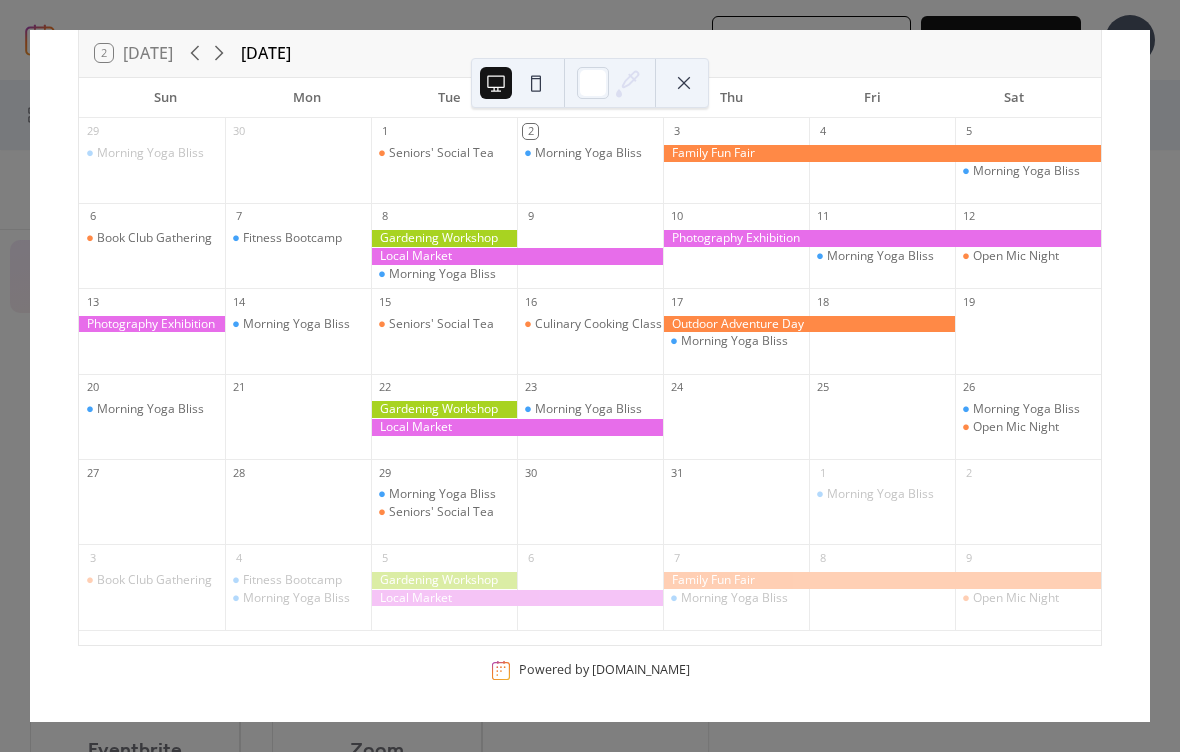 click on "Open Mic Night" at bounding box center [1016, 256] 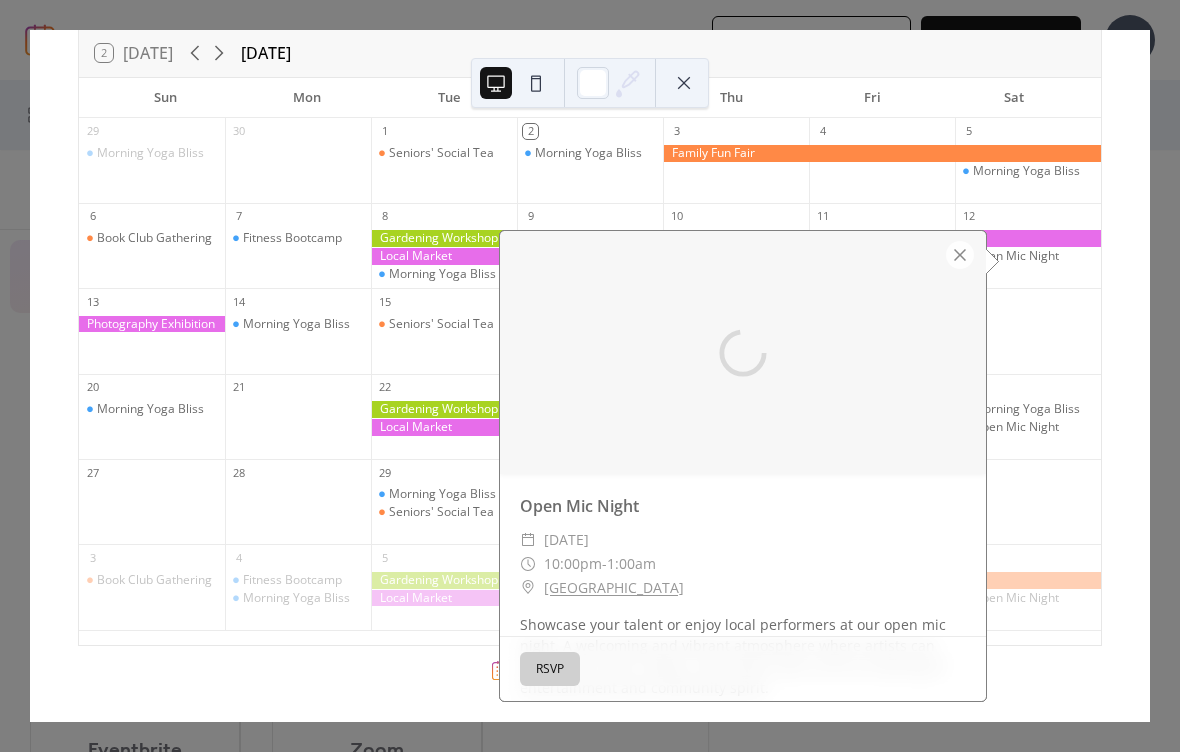 click at bounding box center (960, 255) 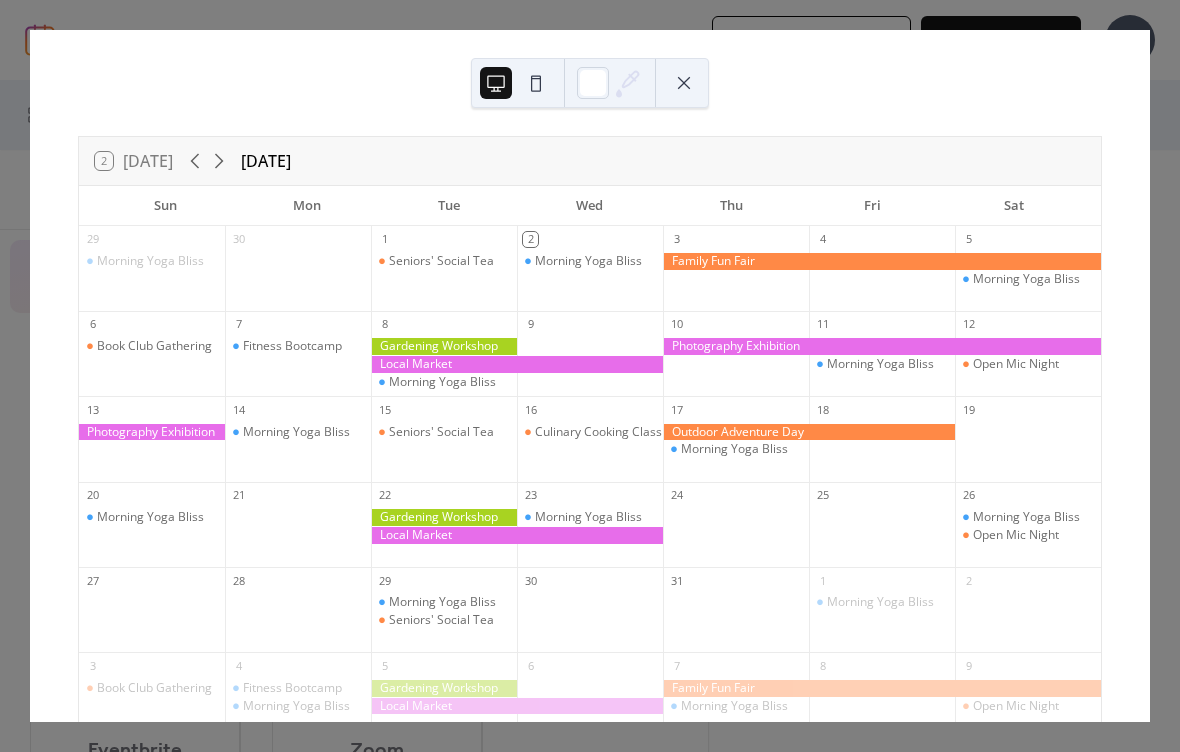 scroll, scrollTop: 0, scrollLeft: 0, axis: both 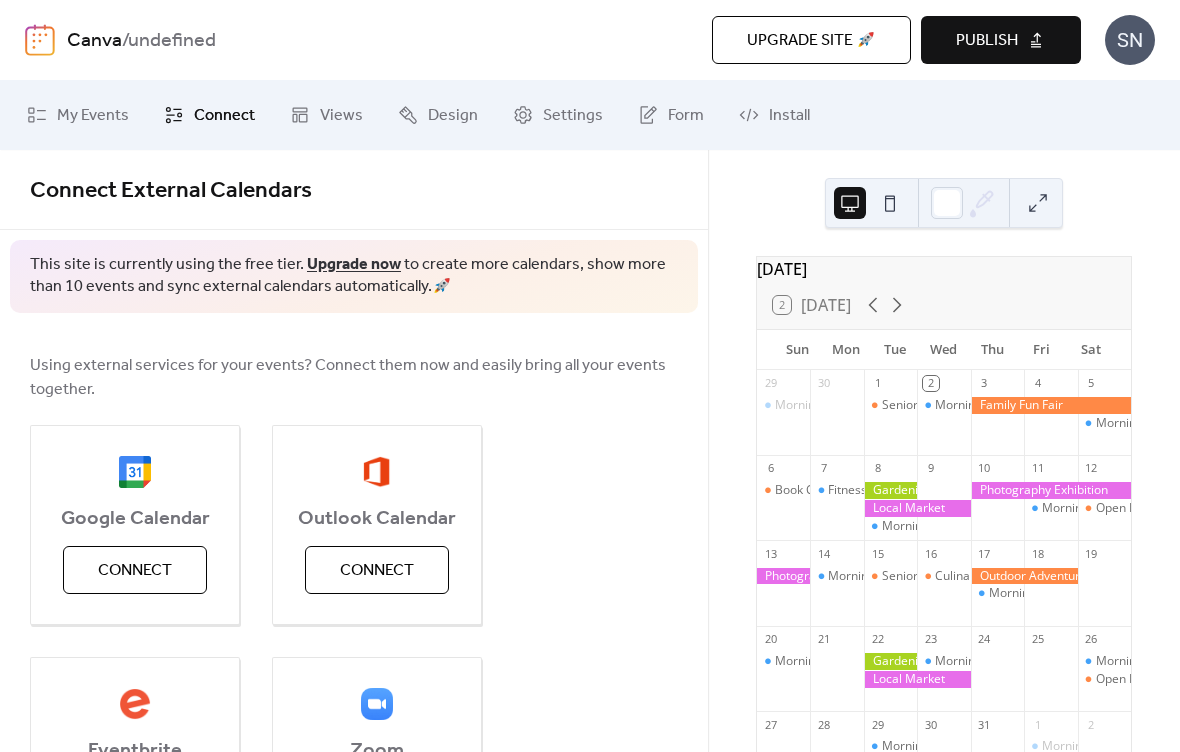 click on "Form" at bounding box center [686, 116] 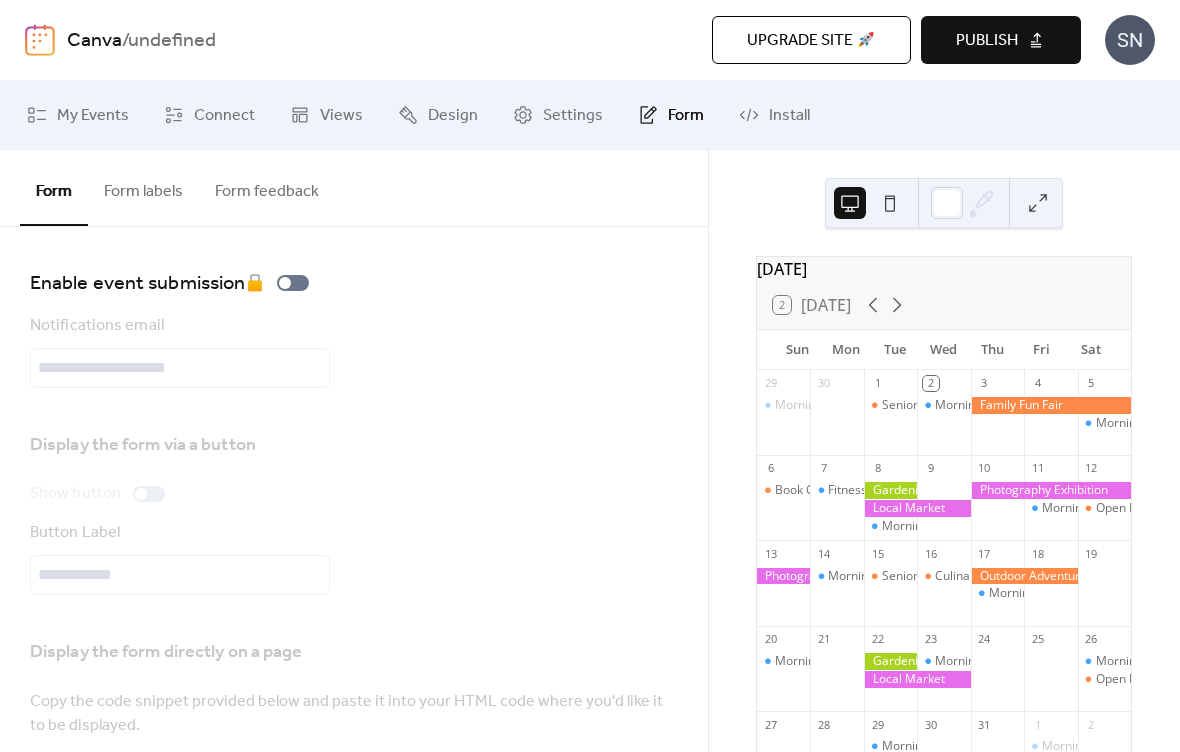 click on "Design" at bounding box center [453, 116] 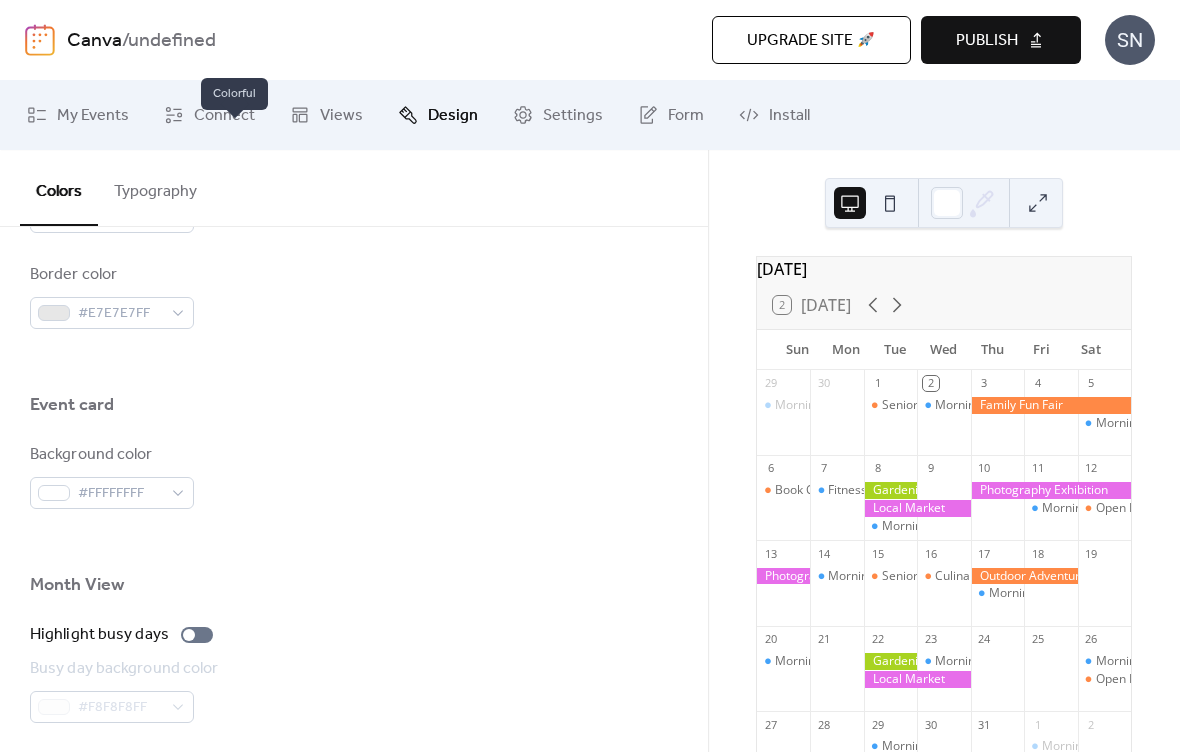 scroll, scrollTop: 1093, scrollLeft: 0, axis: vertical 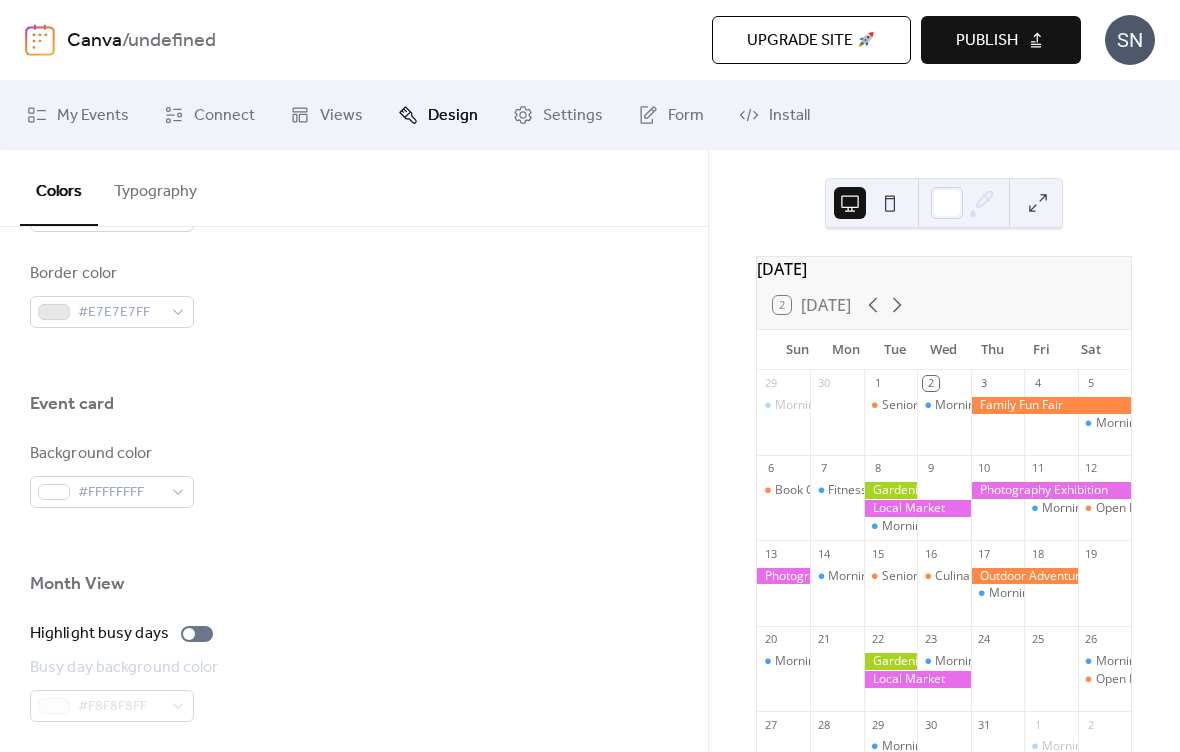 click on "Views" at bounding box center [326, 115] 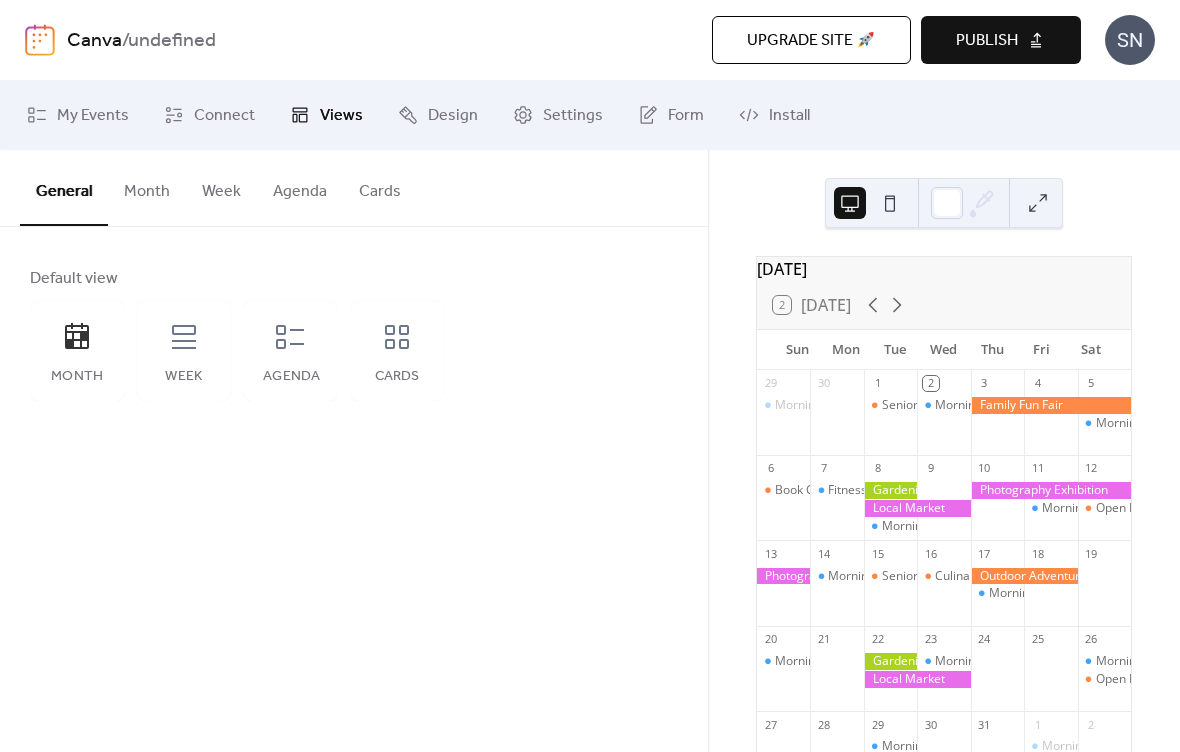 click on "Week" at bounding box center (184, 377) 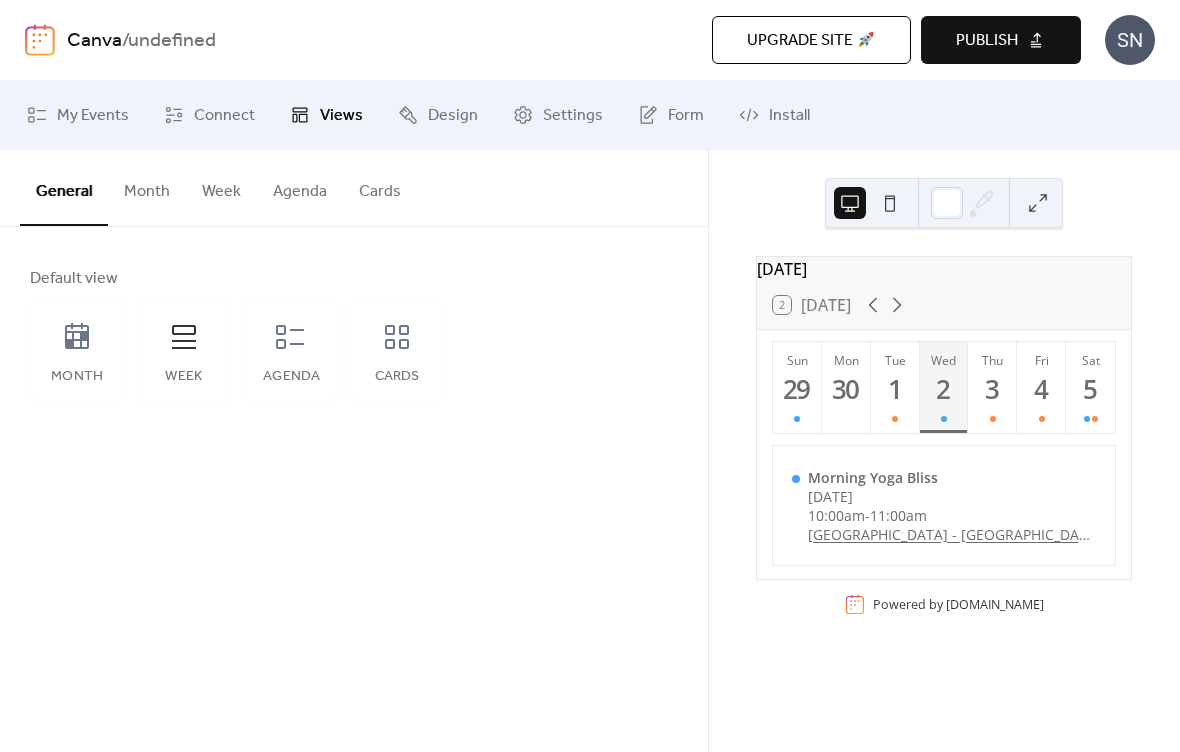 click 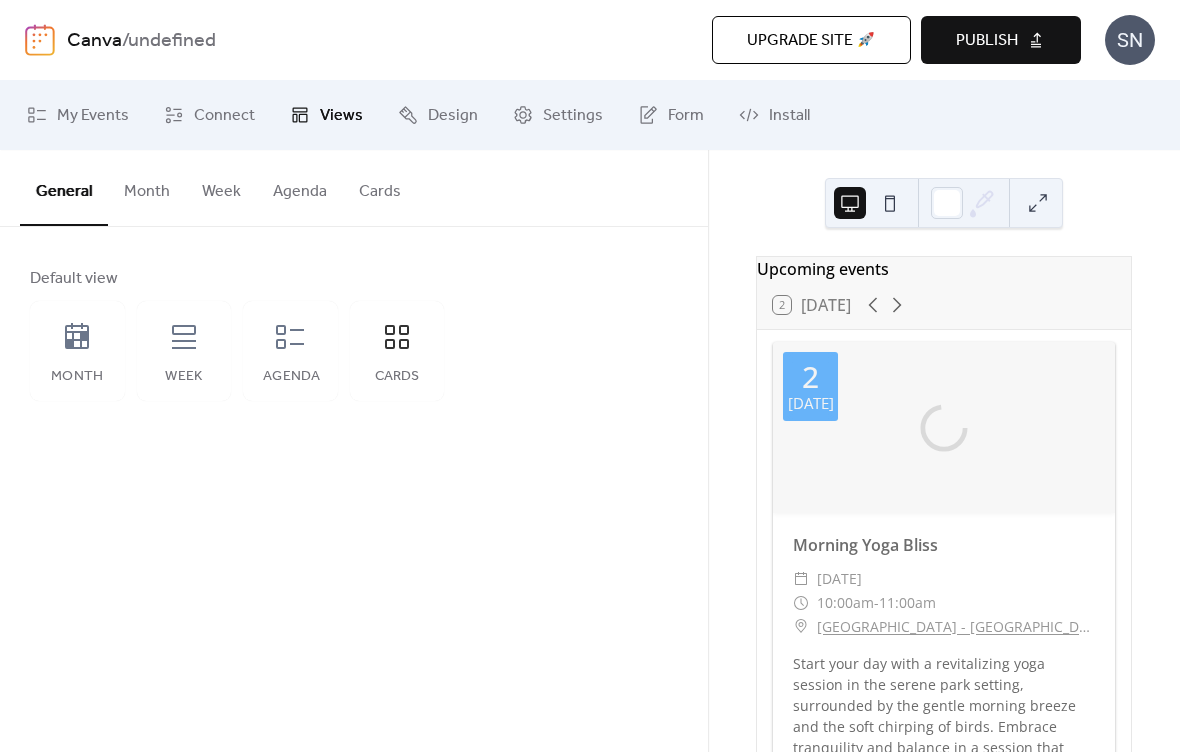 click 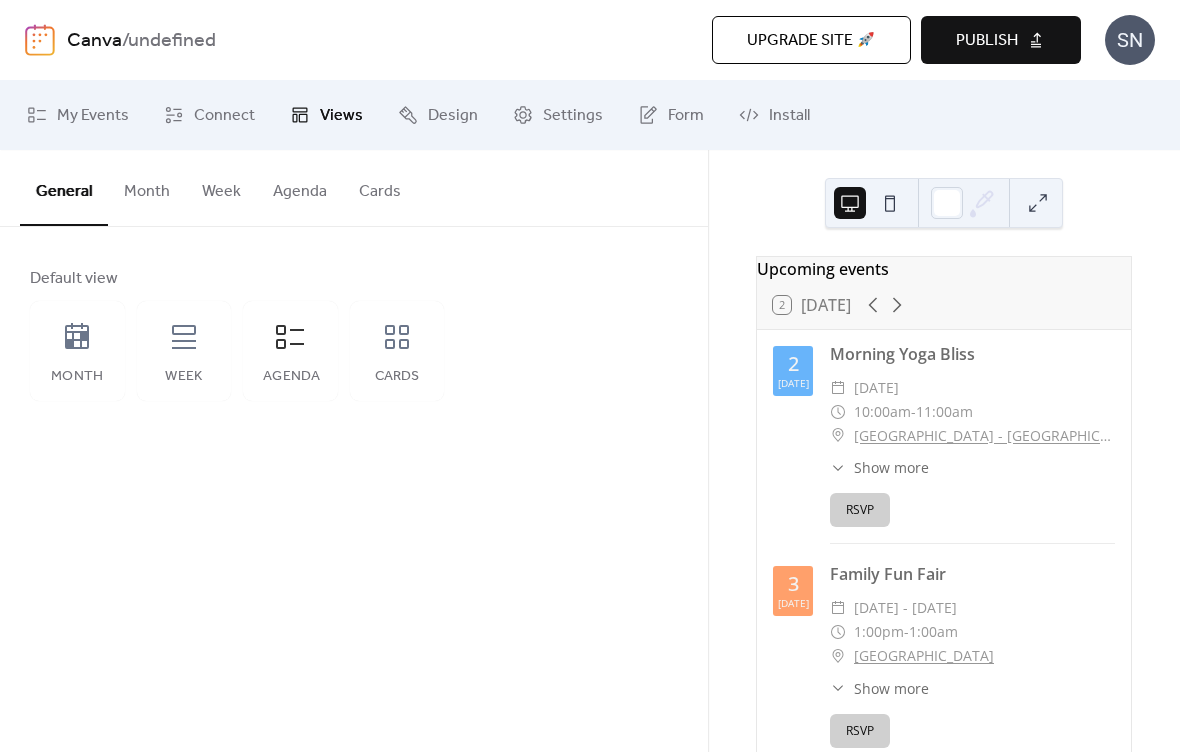 click 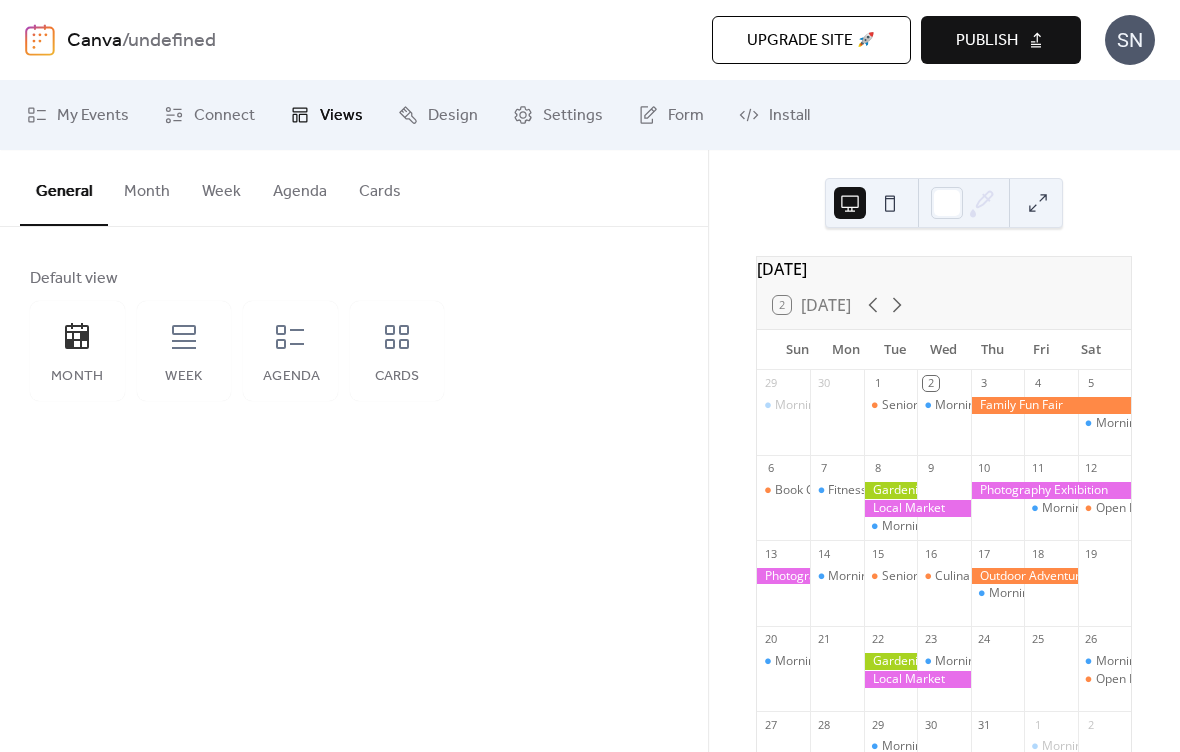 click on "Canva" at bounding box center (94, 41) 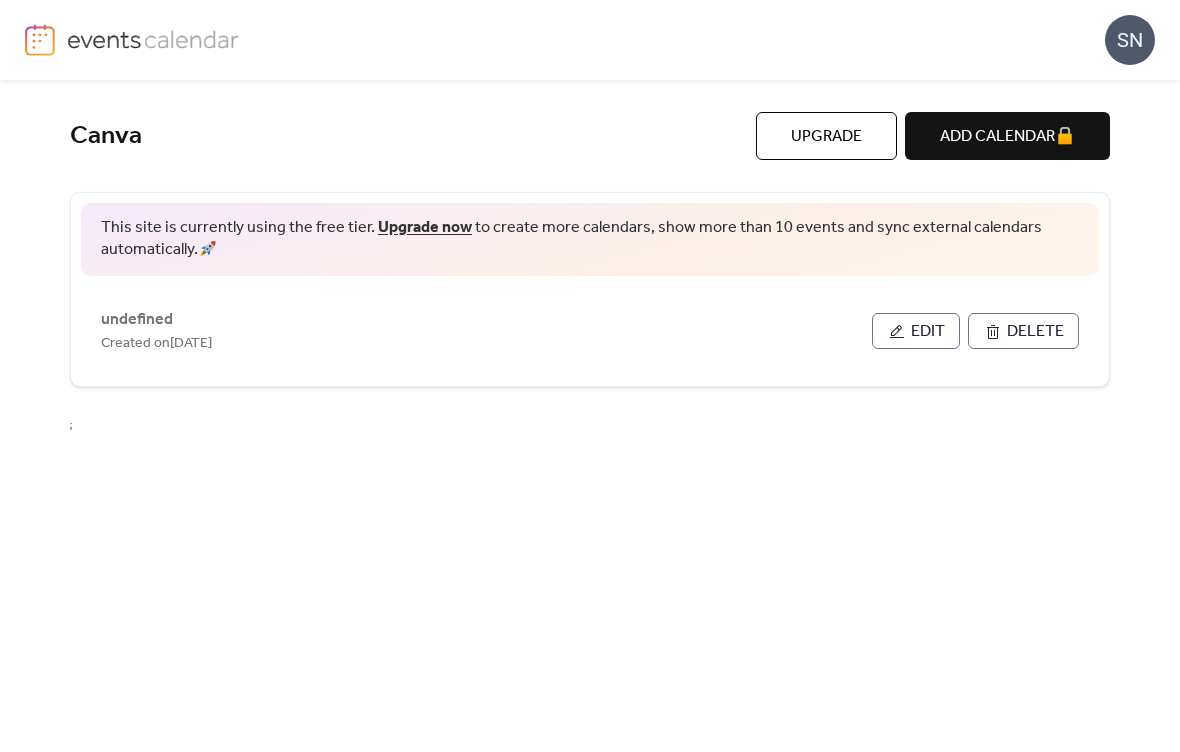 click on "SN" at bounding box center [1130, 40] 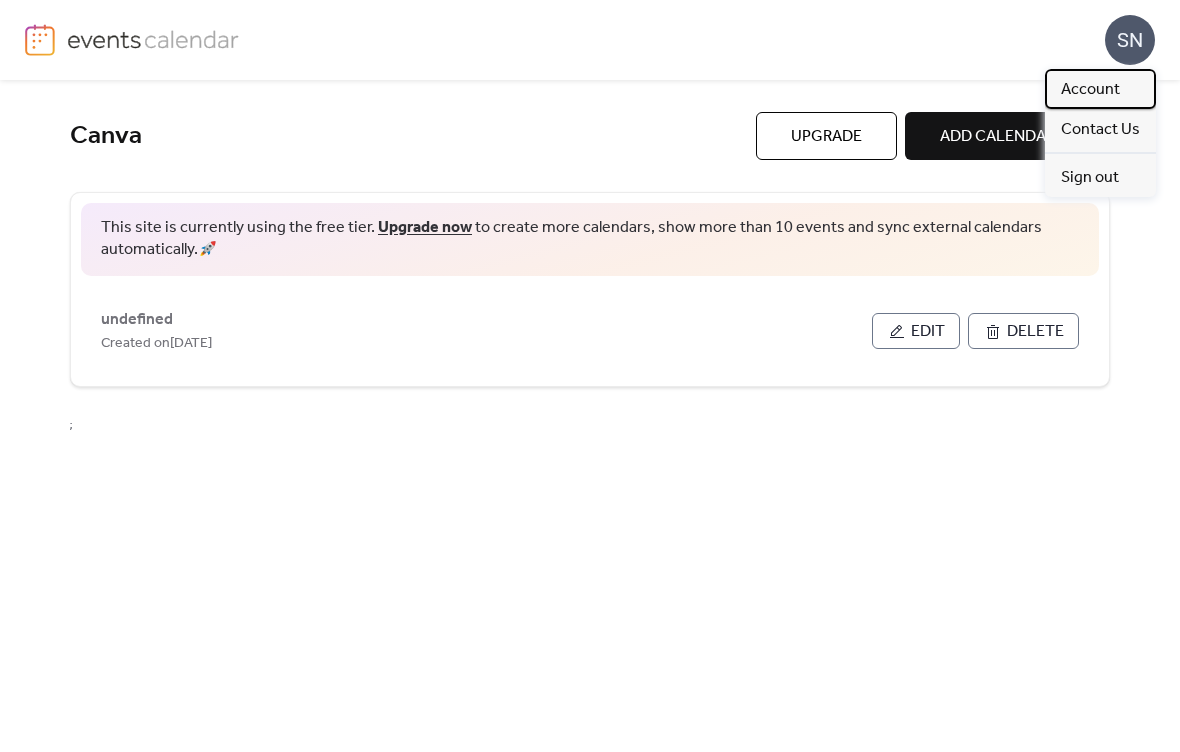 click on "Account" at bounding box center (1100, 89) 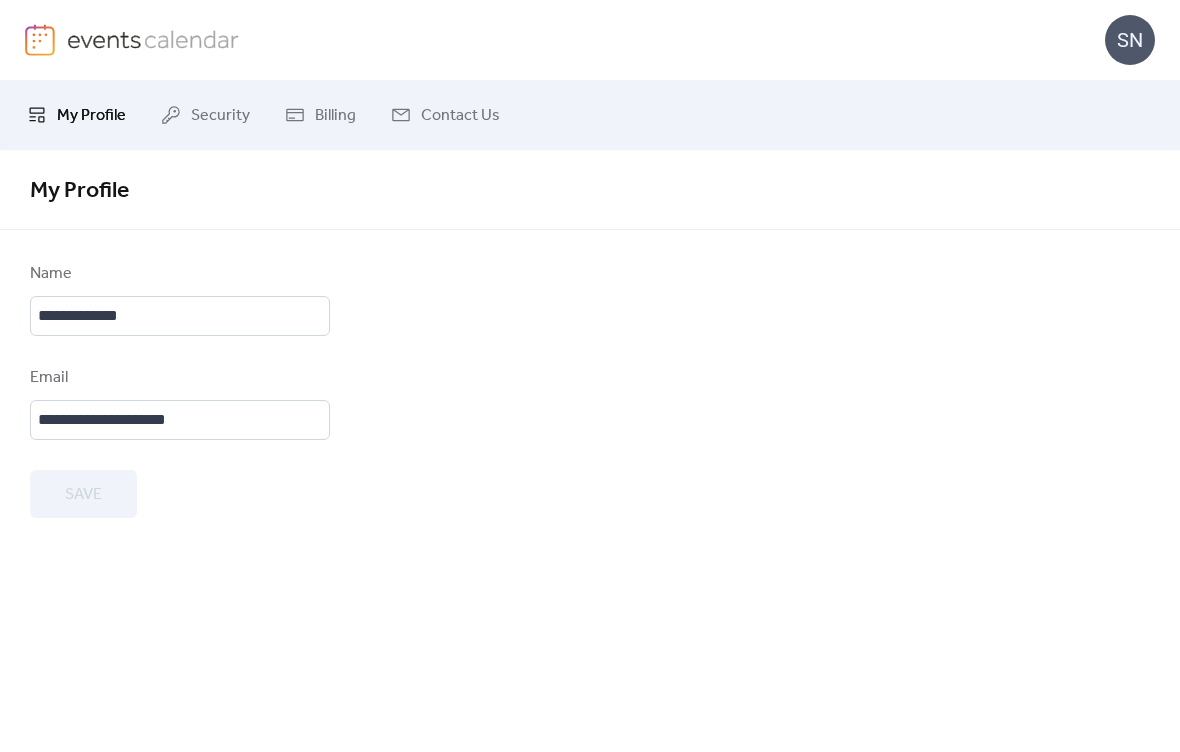 click on "Security" at bounding box center (220, 116) 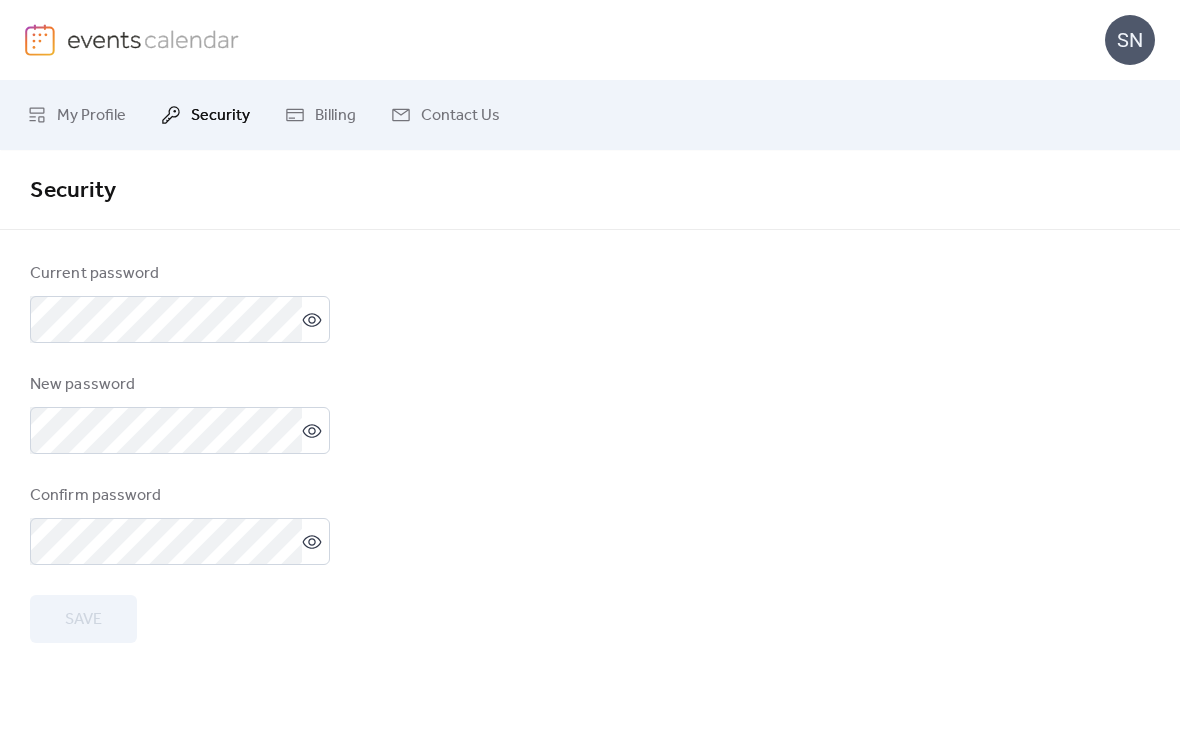 click on "Billing" at bounding box center (335, 116) 